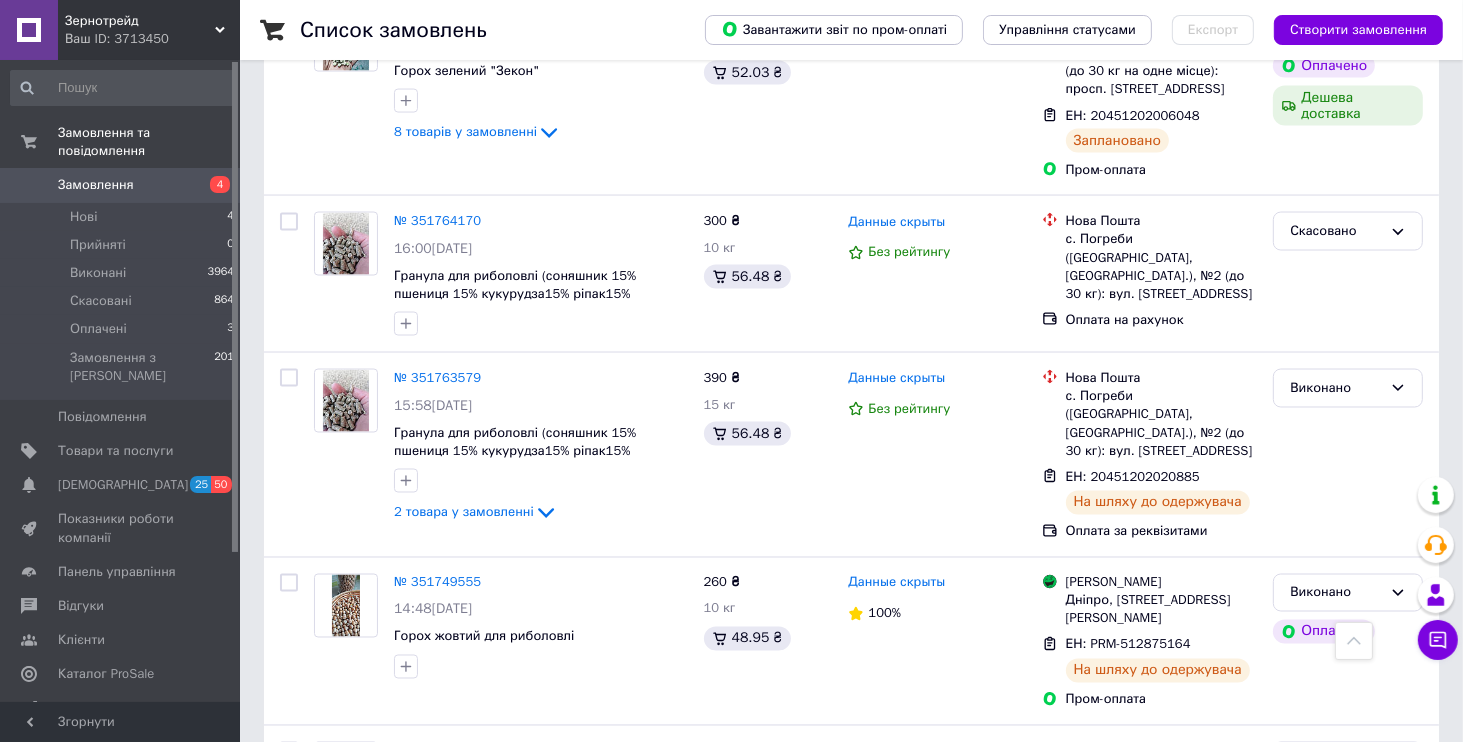 scroll, scrollTop: 3191, scrollLeft: 0, axis: vertical 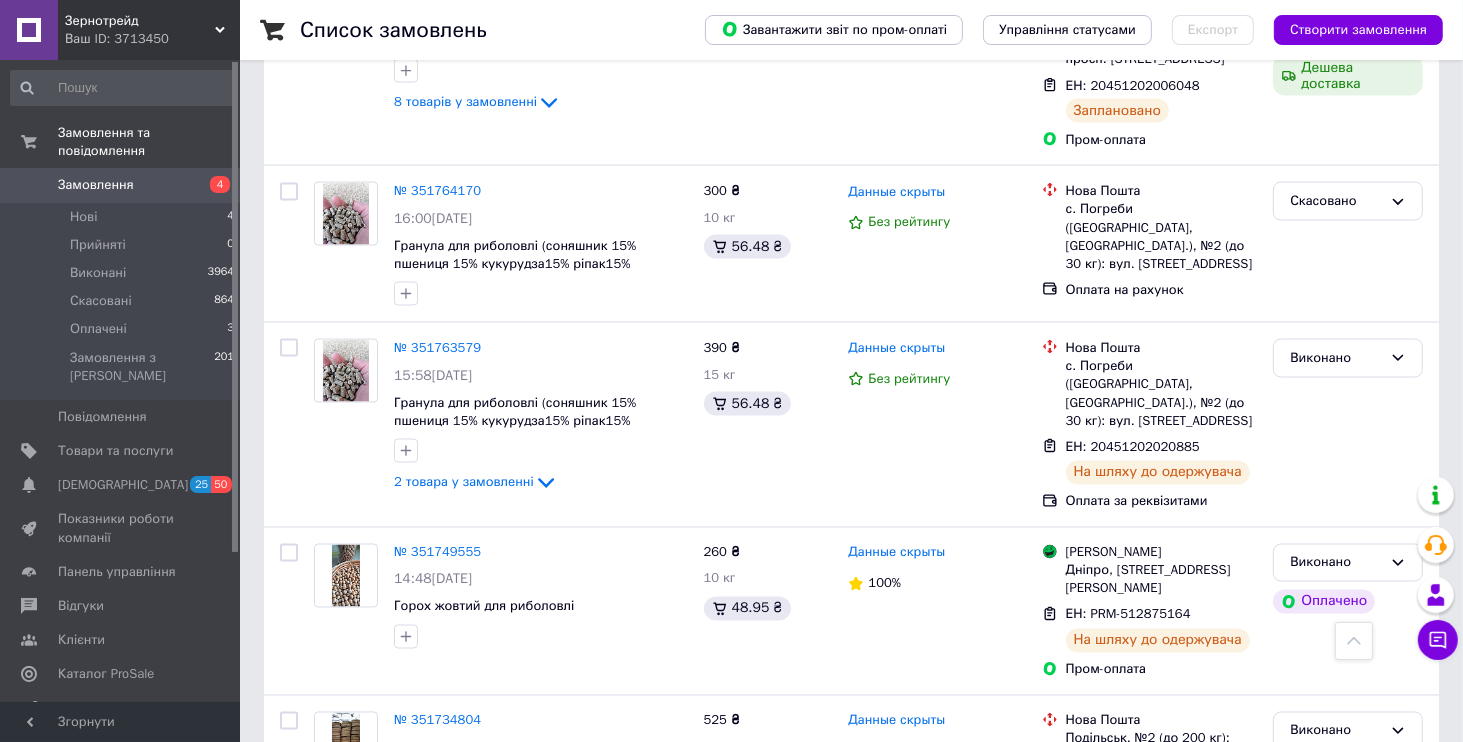 click on "2" at bounding box center [327, 908] 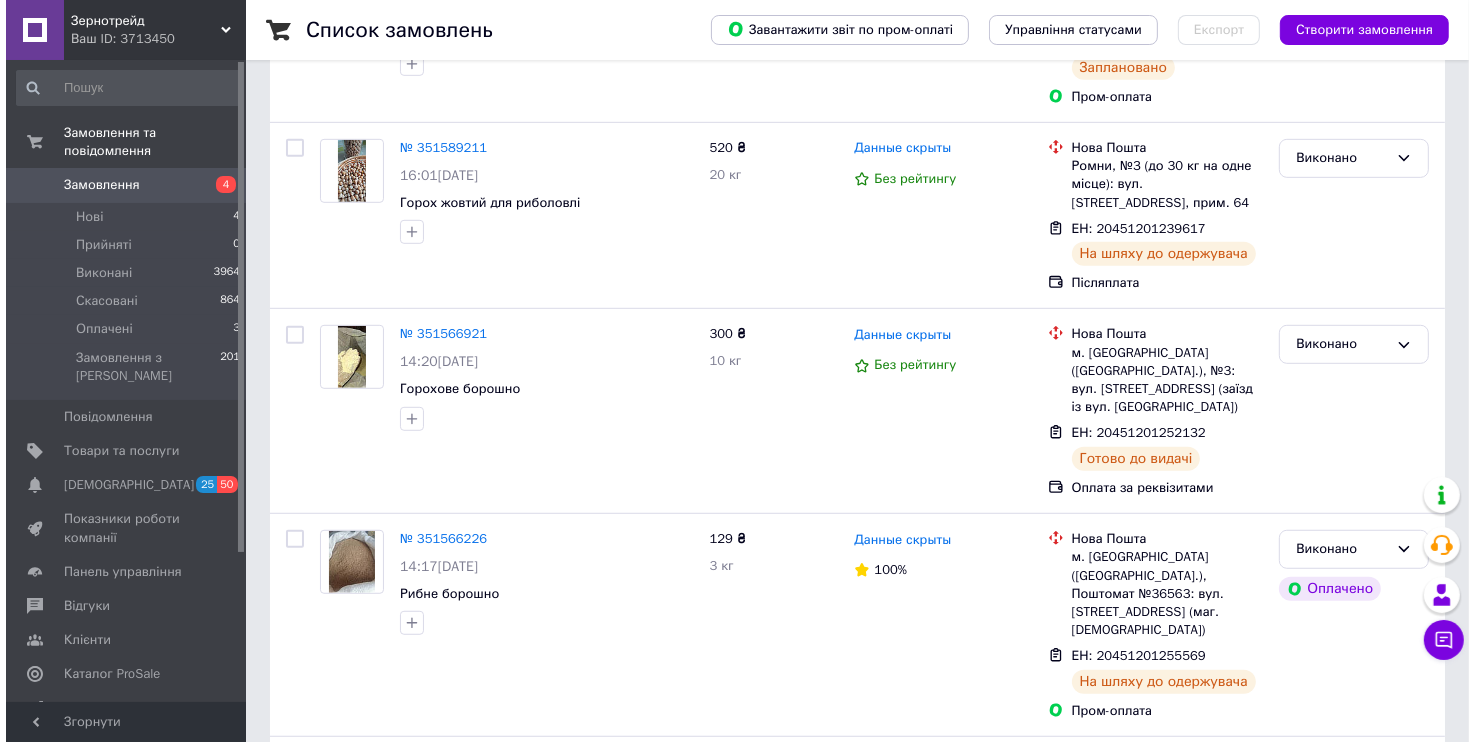 scroll, scrollTop: 0, scrollLeft: 0, axis: both 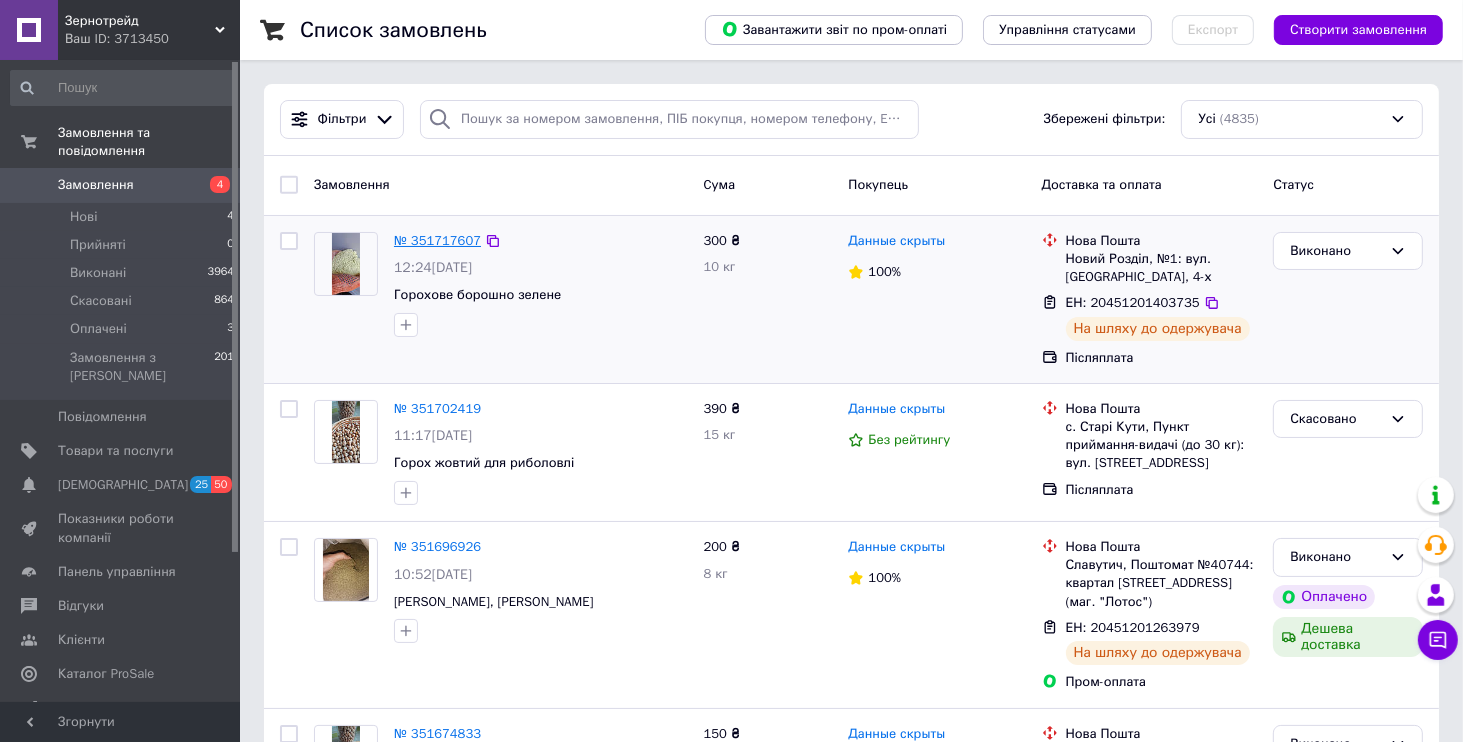 click on "№ 351717607" at bounding box center (437, 240) 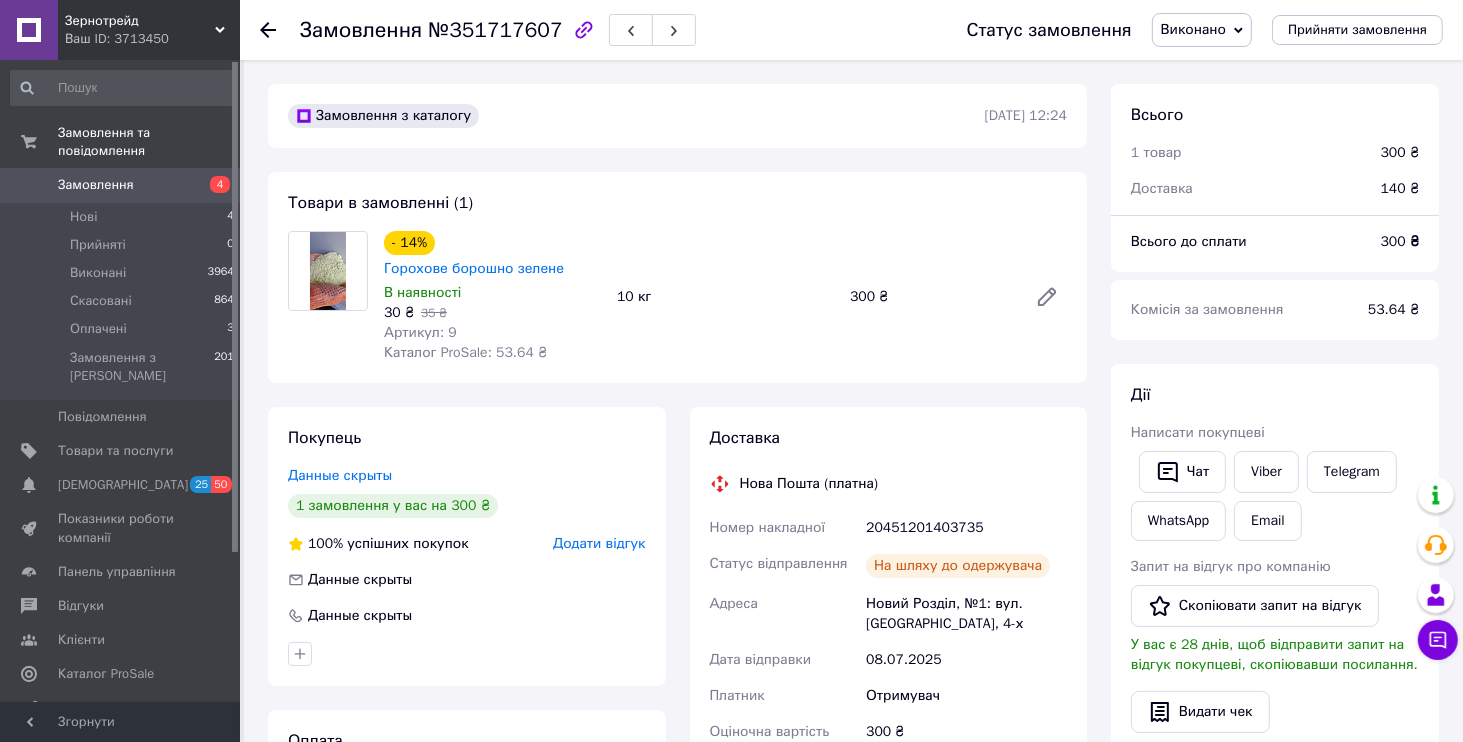 click on "Замовлення №351717607 Статус замовлення Виконано Прийнято Скасовано Оплачено Прийняти замовлення" at bounding box center [851, 30] 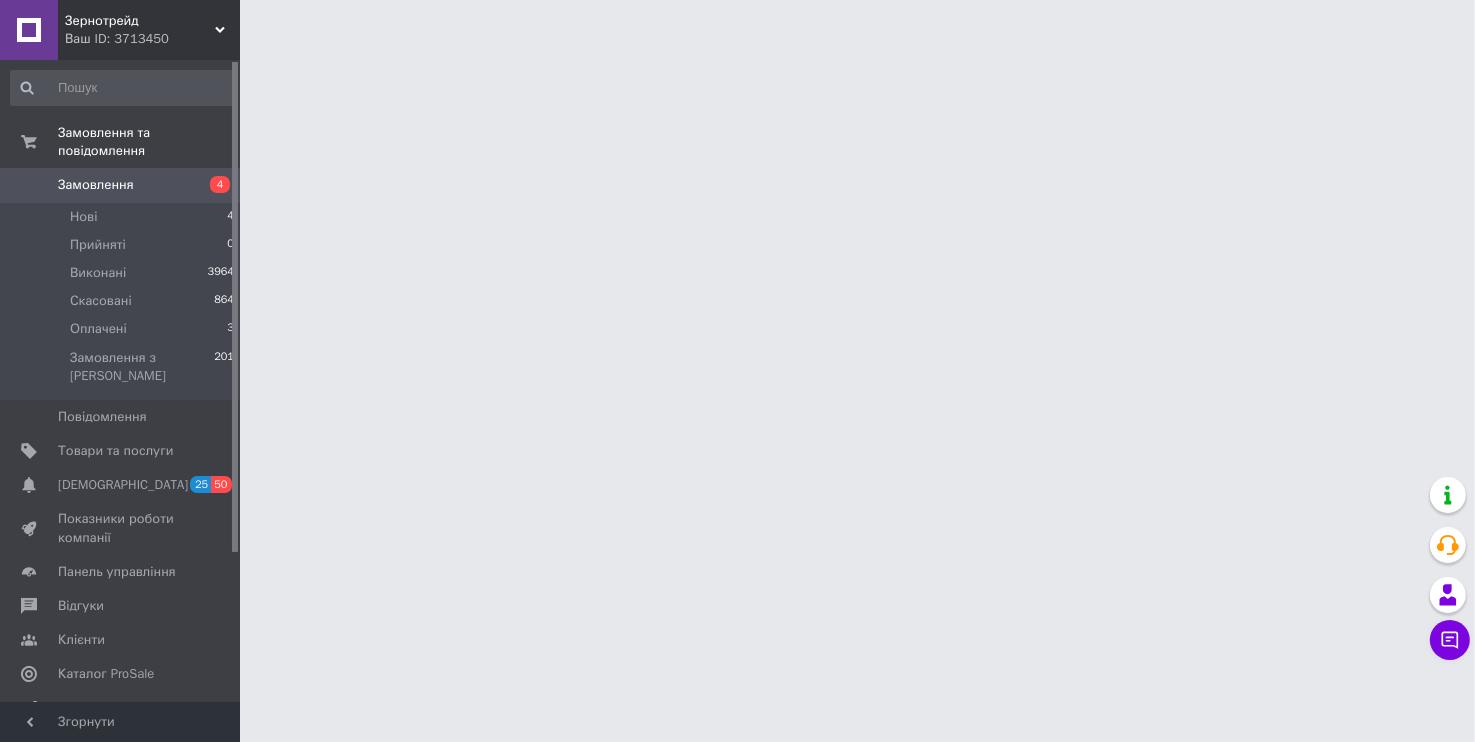 click on "Замовлення" at bounding box center [96, 185] 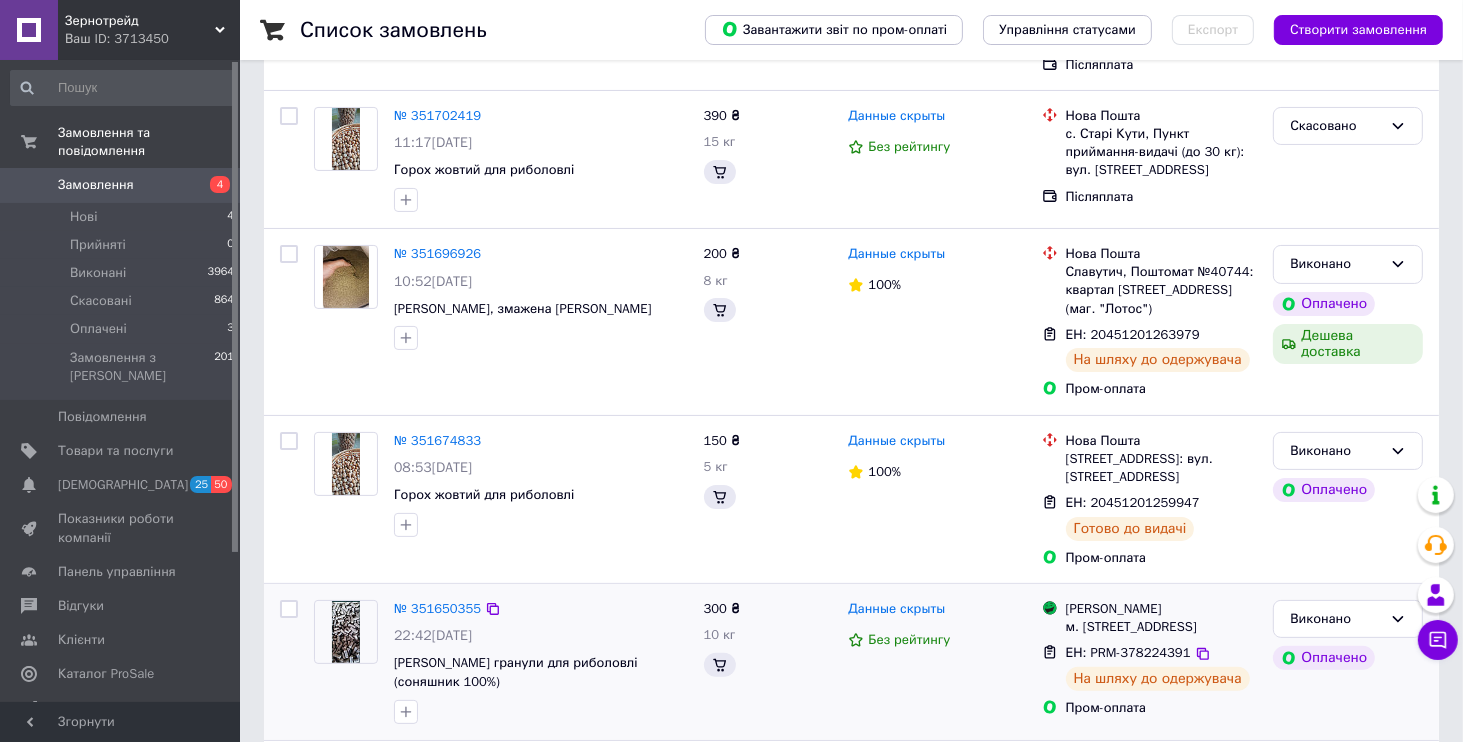 scroll, scrollTop: 480, scrollLeft: 0, axis: vertical 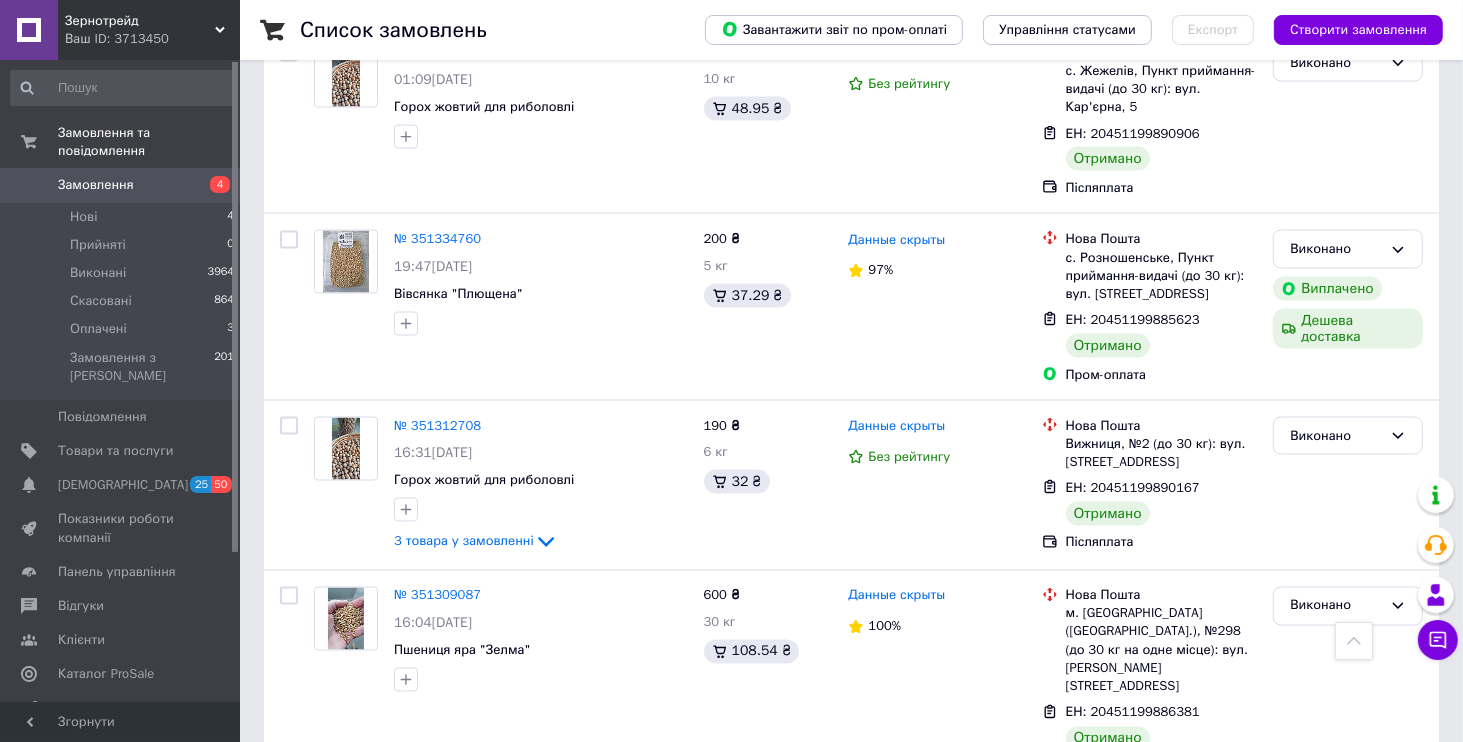 click on "по 20 позицій" at bounding box center (857, 838) 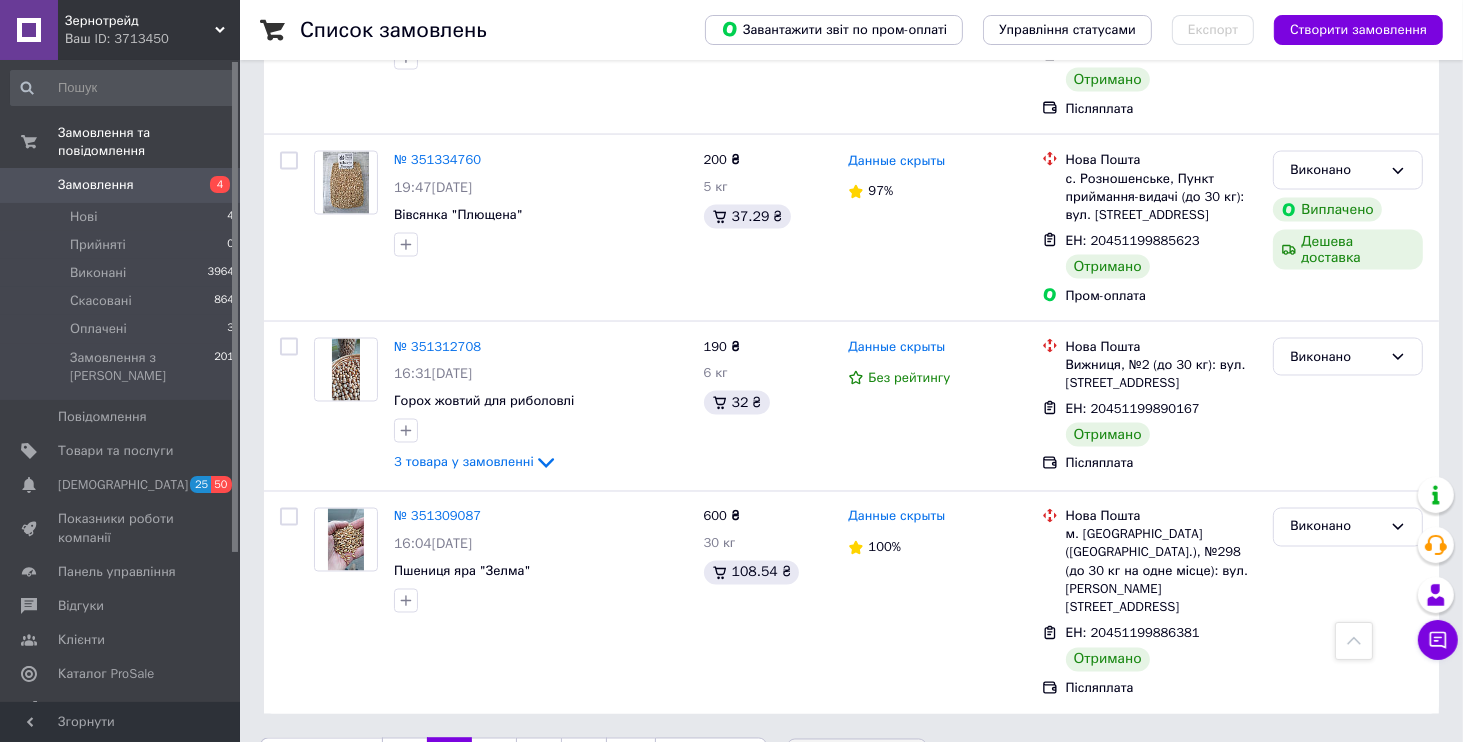 click on "по 100 позицій" at bounding box center (857, 860) 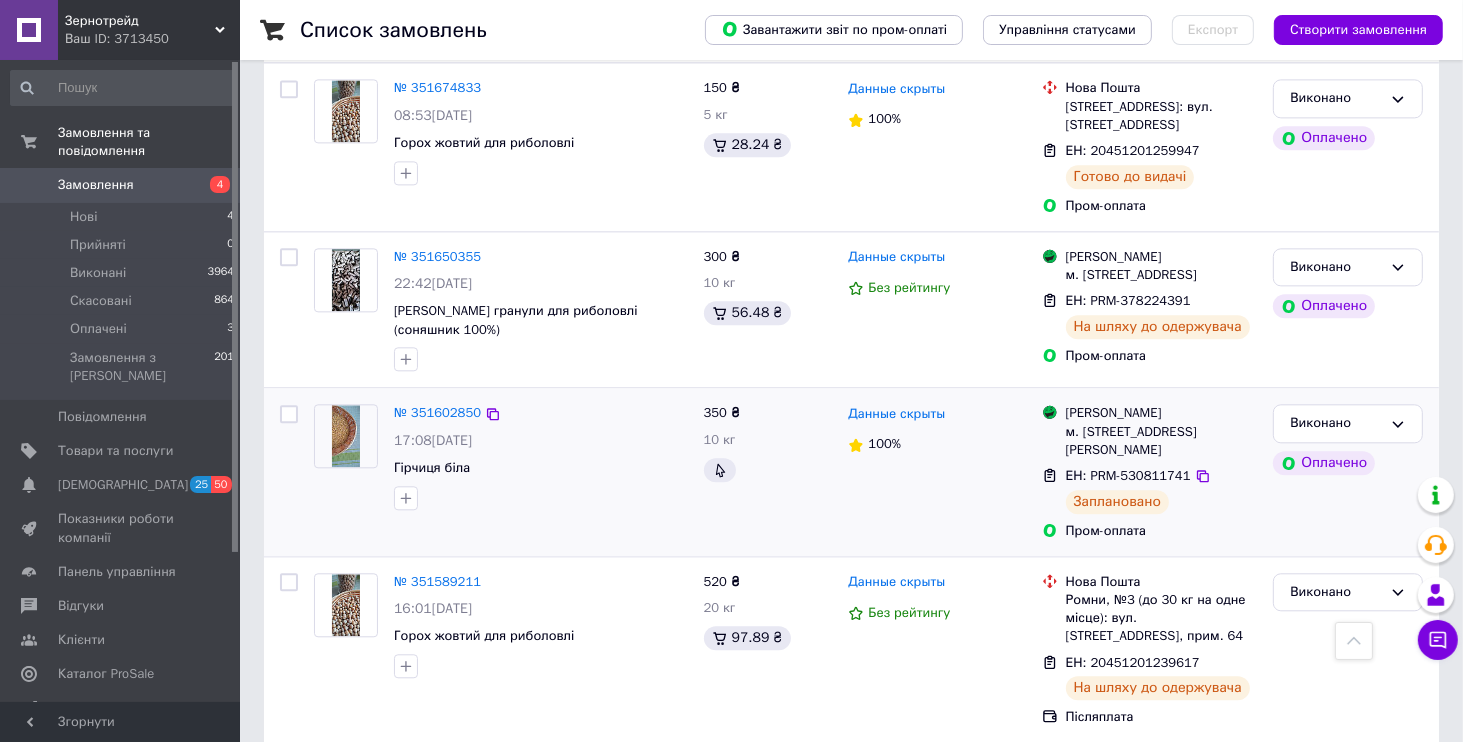 scroll, scrollTop: 4480, scrollLeft: 0, axis: vertical 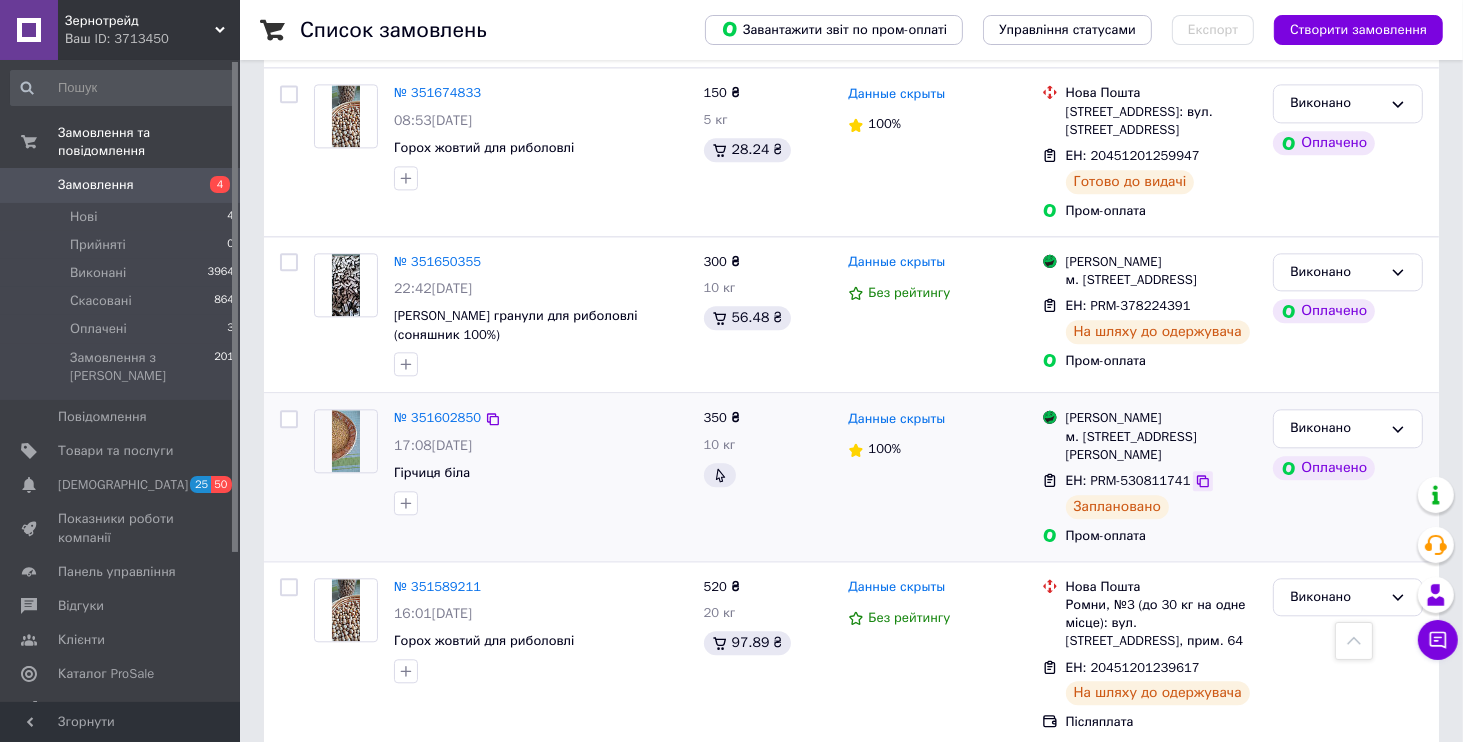 click 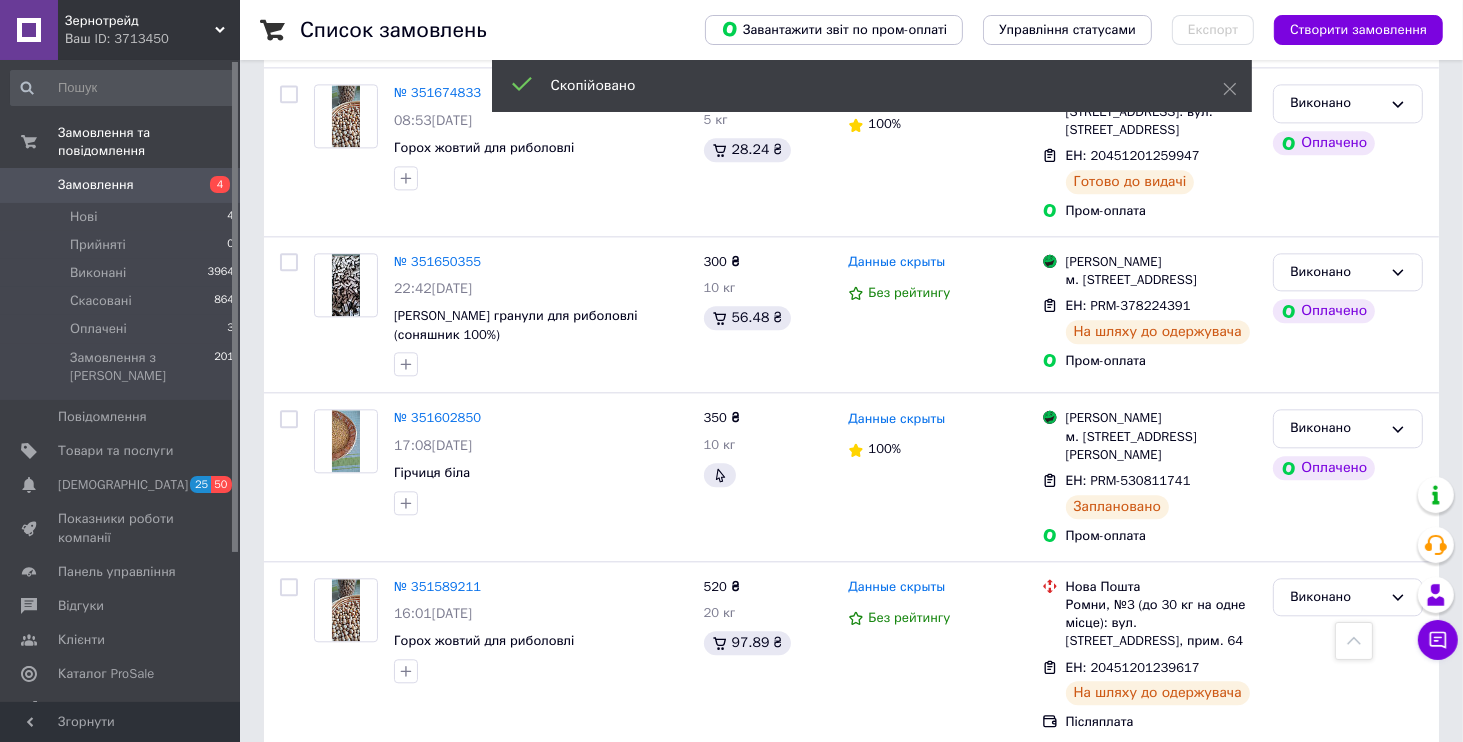 click on "Зернотрейд" at bounding box center (140, 21) 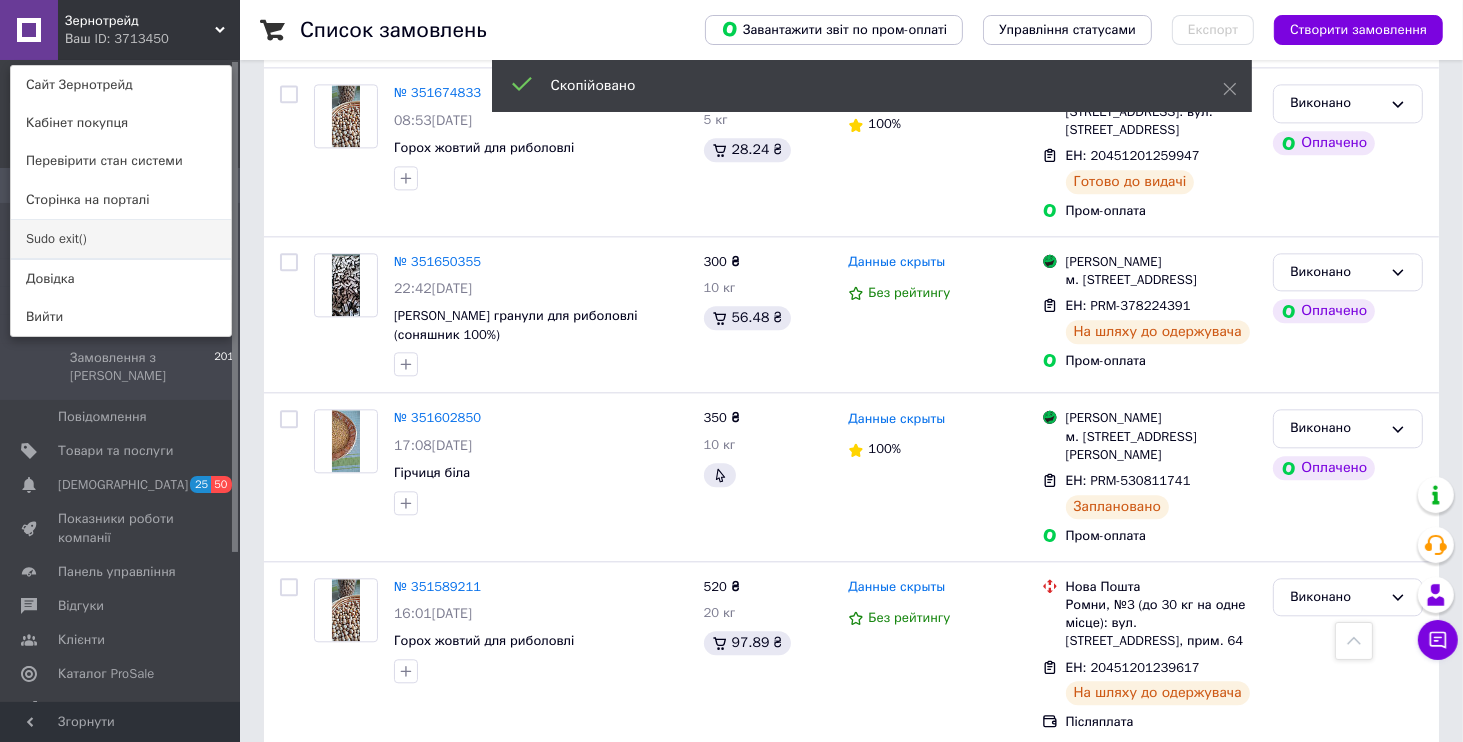 click on "Sudo exit()" at bounding box center (121, 239) 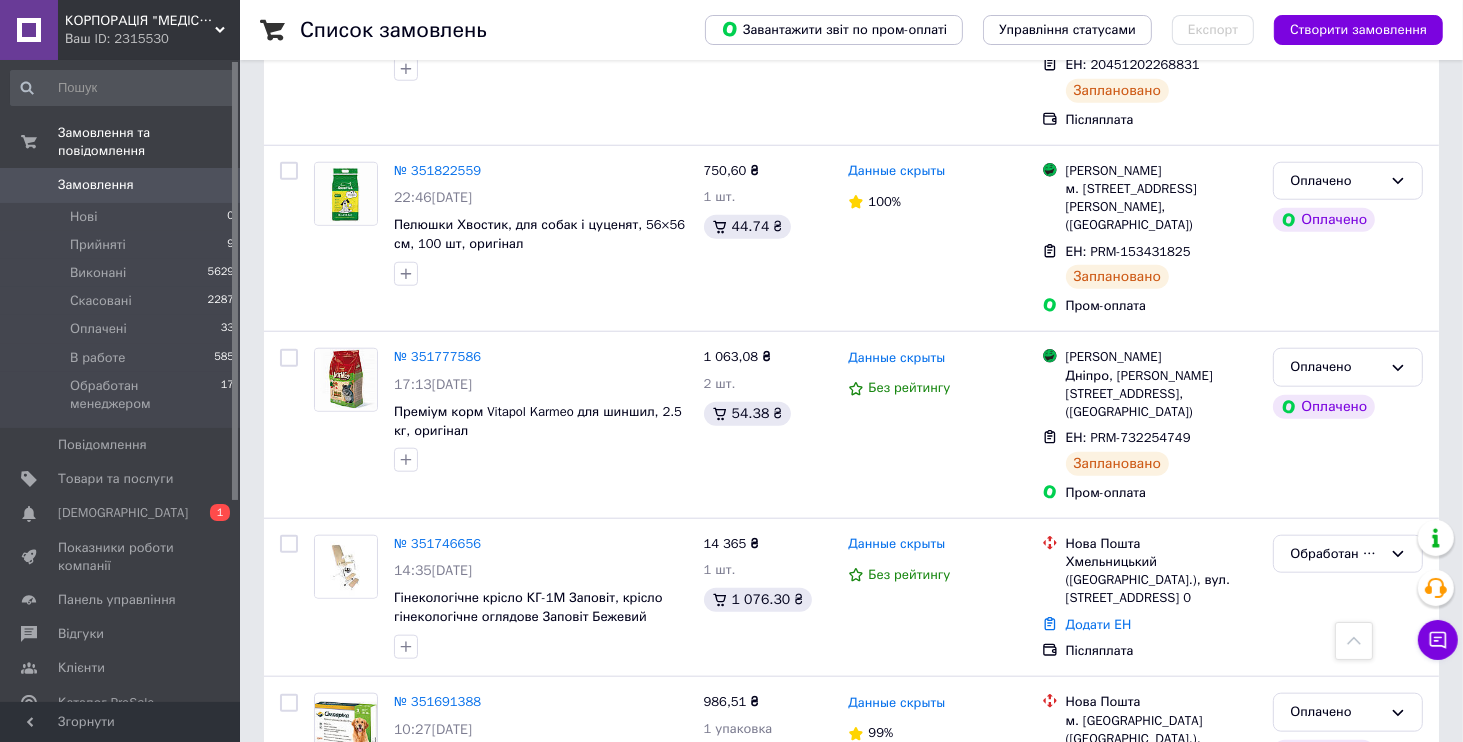 scroll, scrollTop: 2016, scrollLeft: 0, axis: vertical 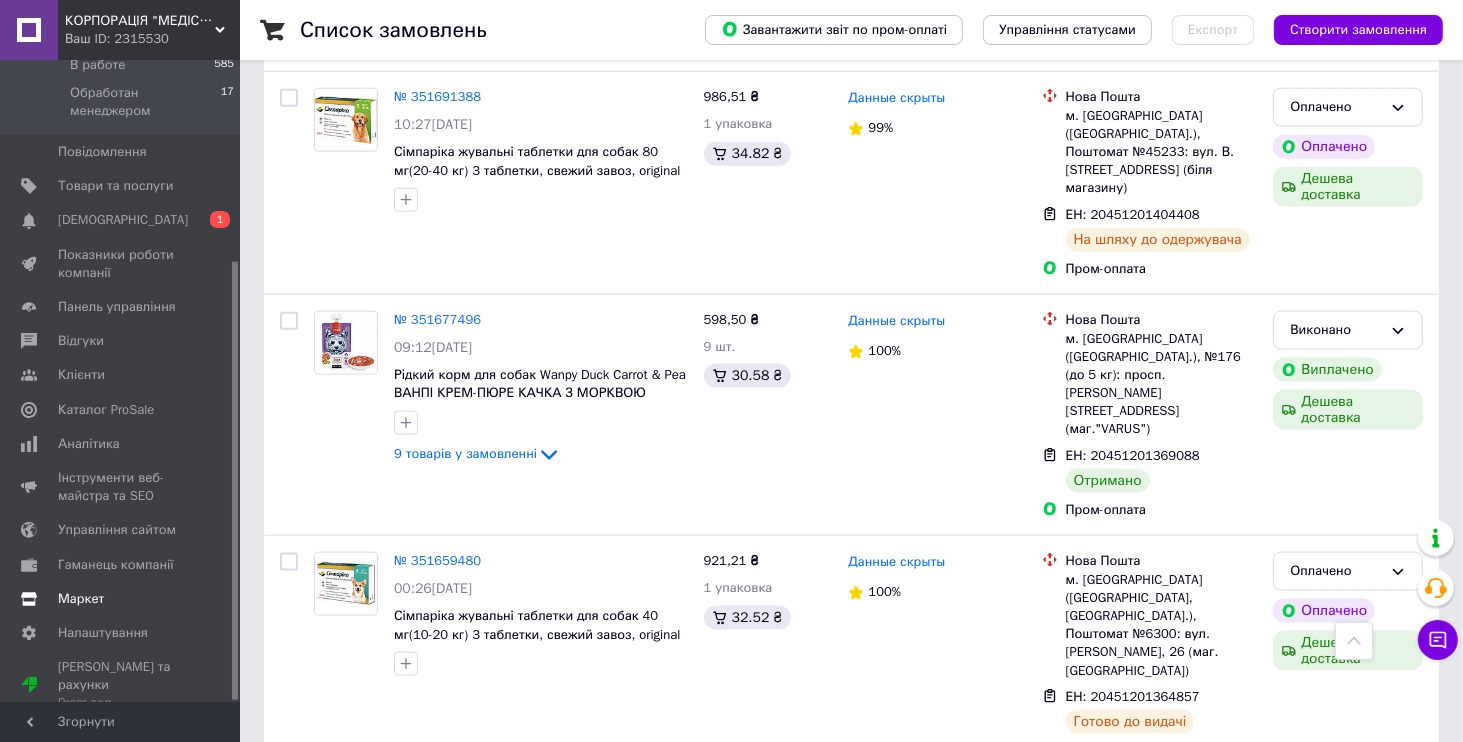 click on "Маркет" at bounding box center [81, 599] 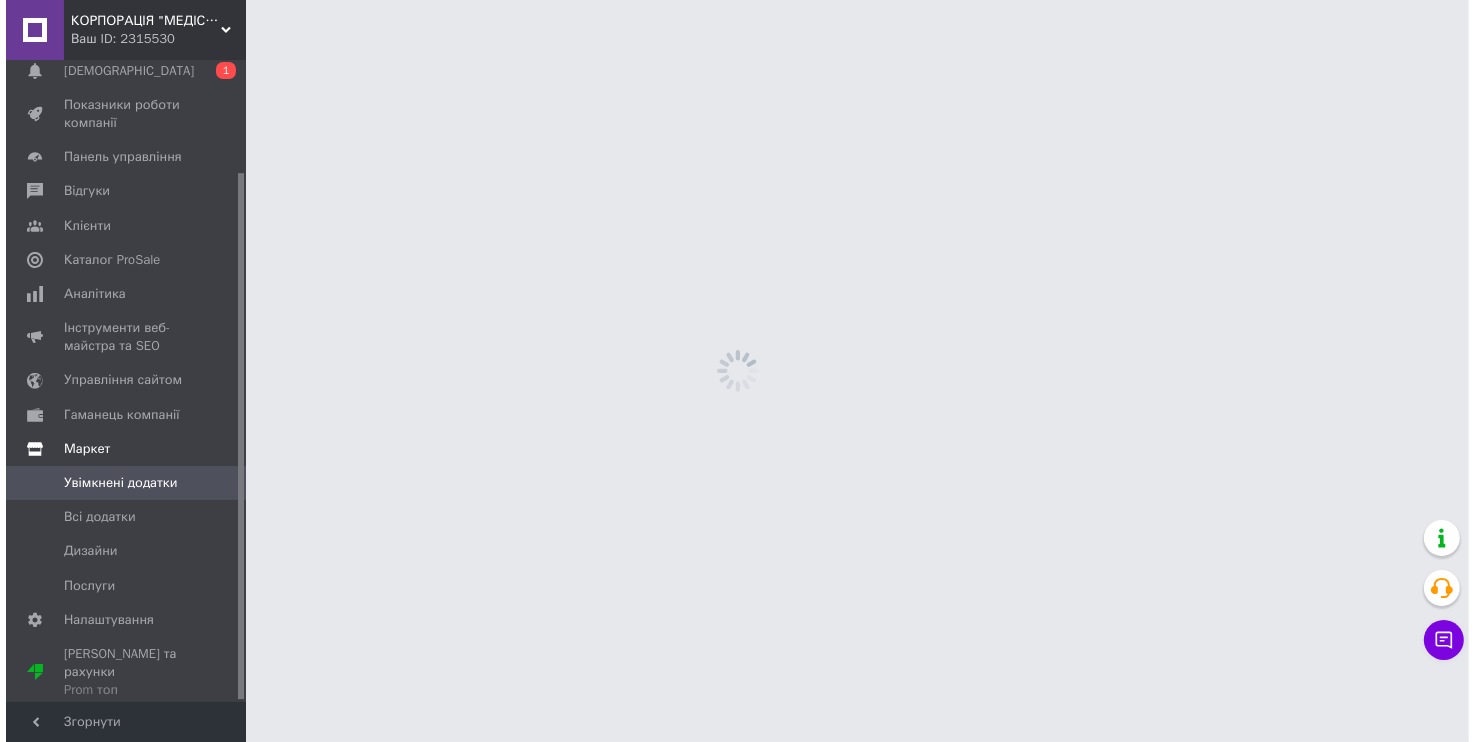scroll, scrollTop: 0, scrollLeft: 0, axis: both 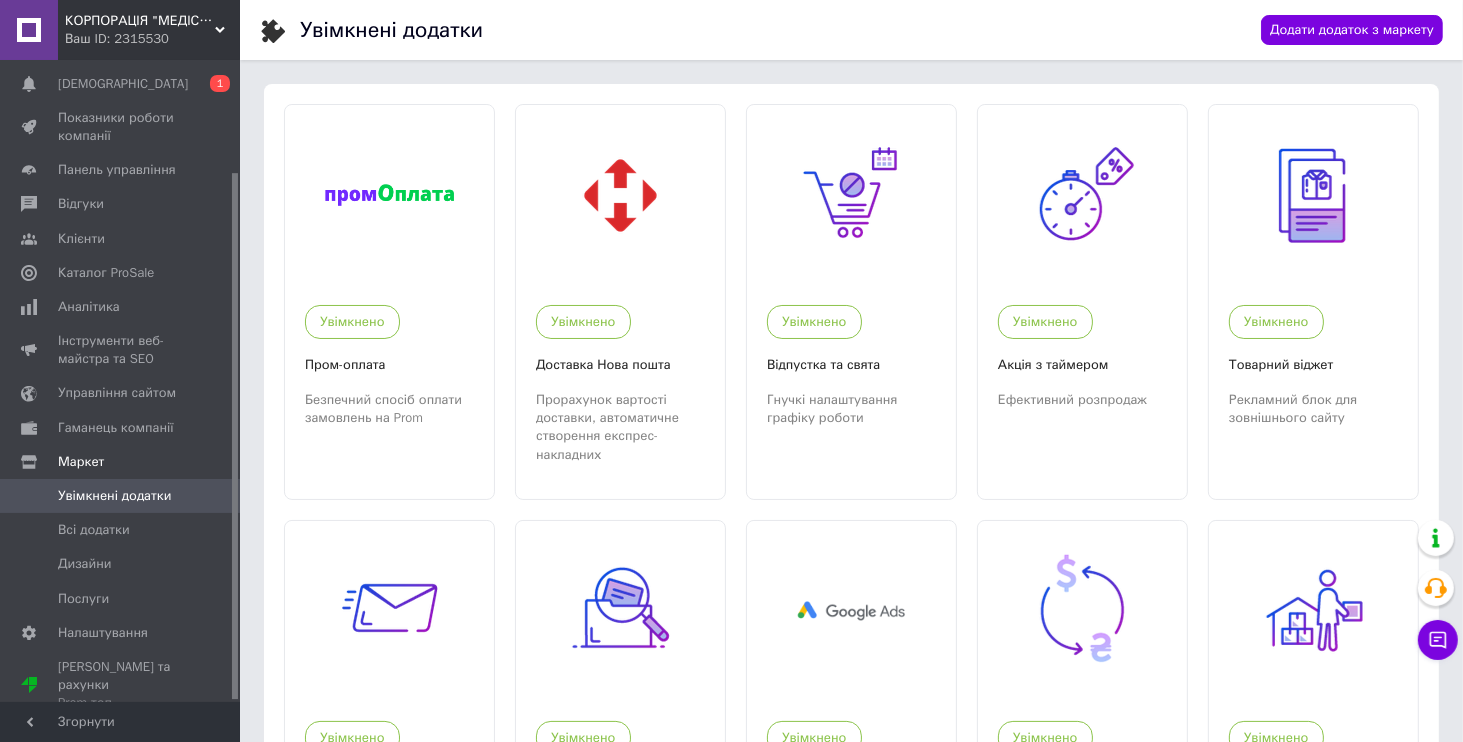 click on "Ваш ID: 2315530" at bounding box center (152, 39) 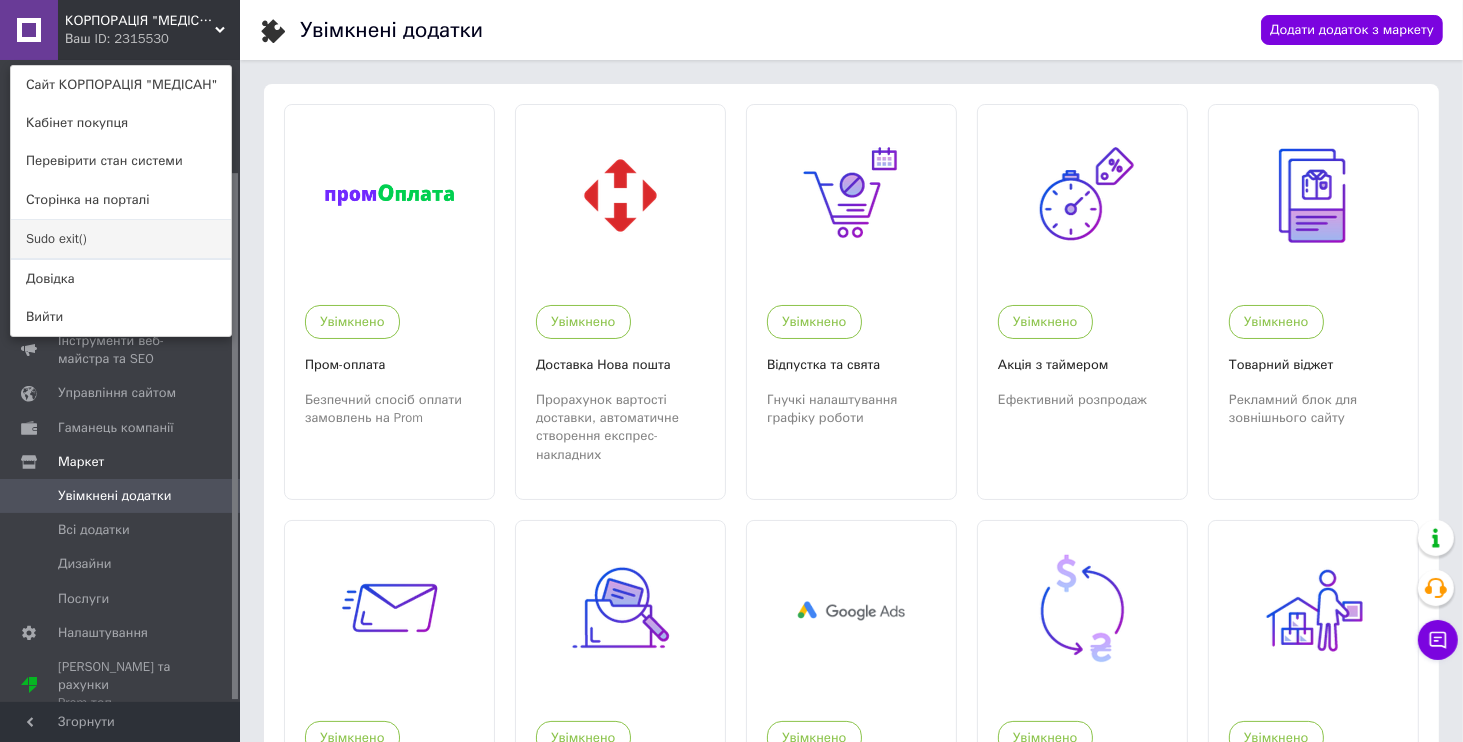 click on "Sudo exit()" at bounding box center (121, 239) 